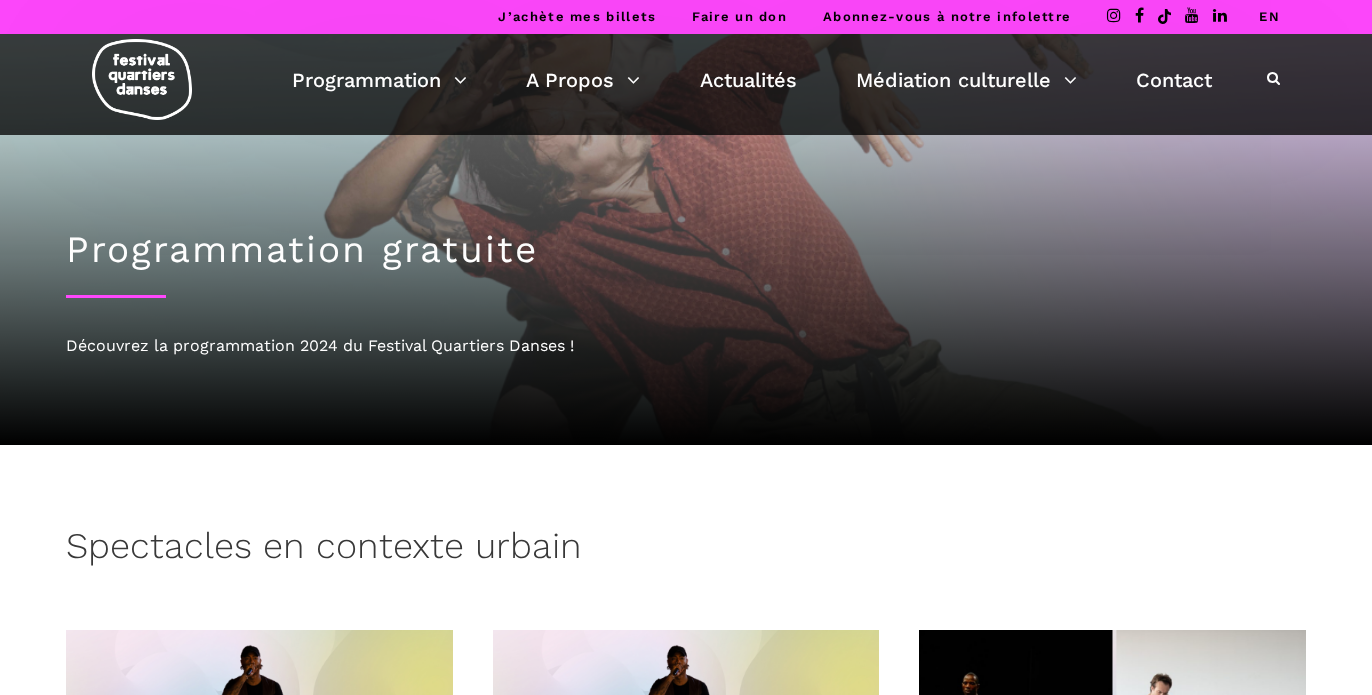 scroll, scrollTop: 170, scrollLeft: 0, axis: vertical 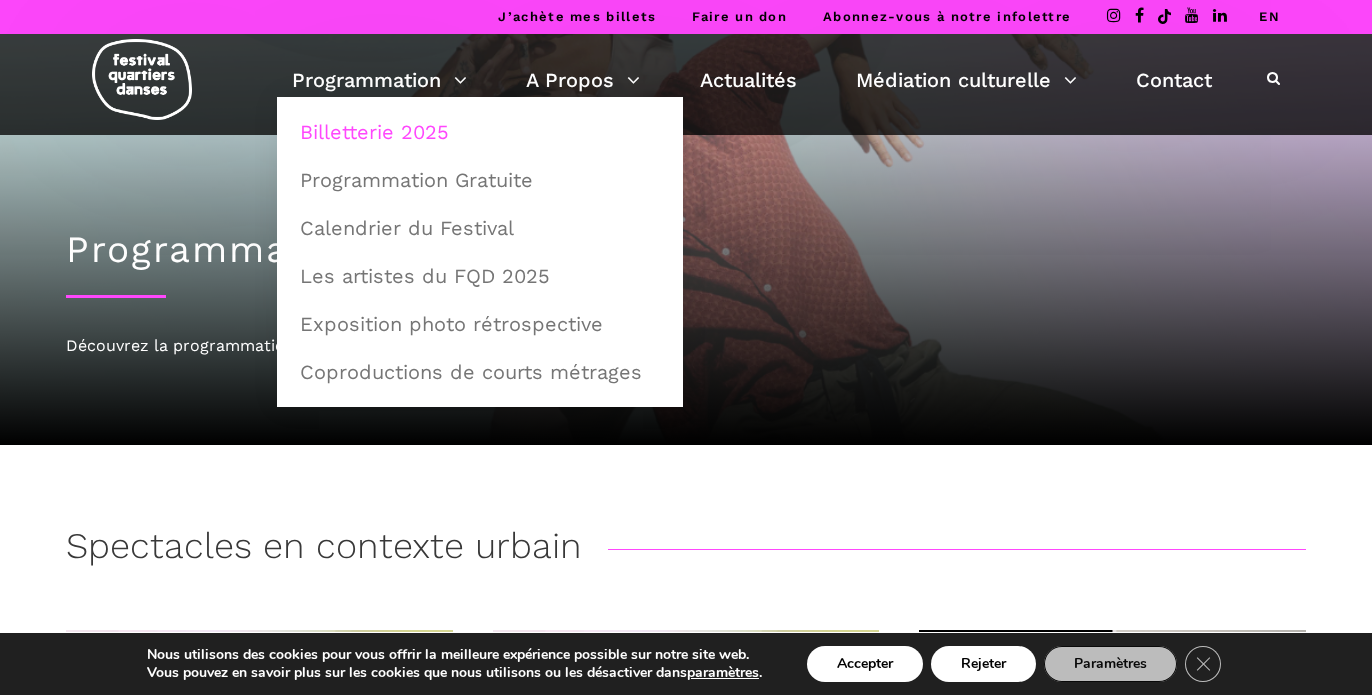 click on "Billetterie 2025" at bounding box center (480, 132) 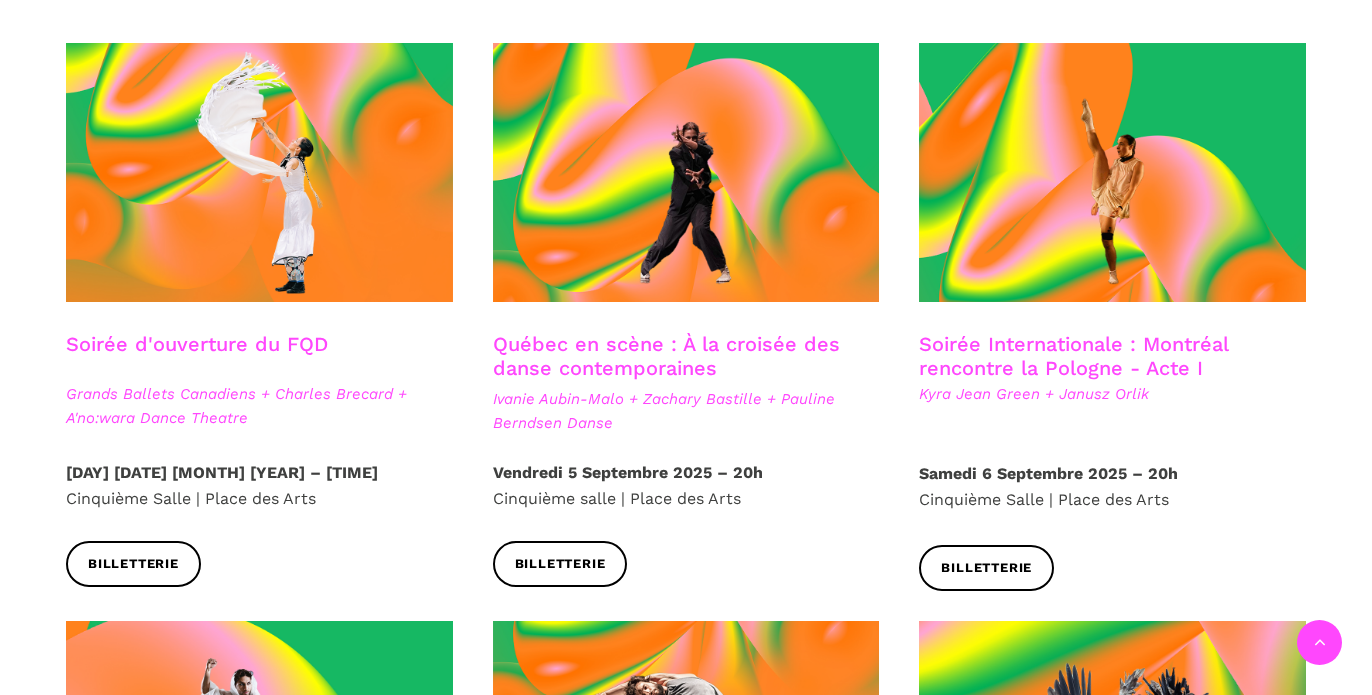scroll, scrollTop: 0, scrollLeft: 0, axis: both 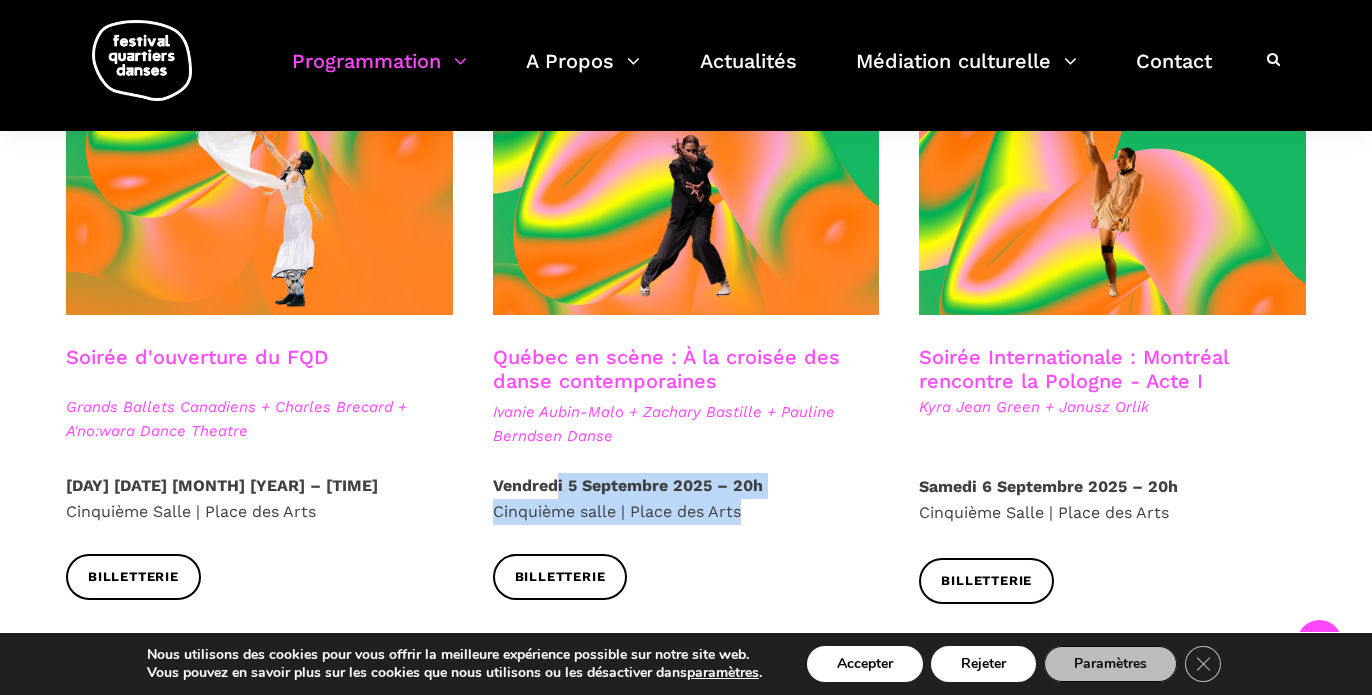 drag, startPoint x: 756, startPoint y: 515, endPoint x: 560, endPoint y: 480, distance: 199.10048 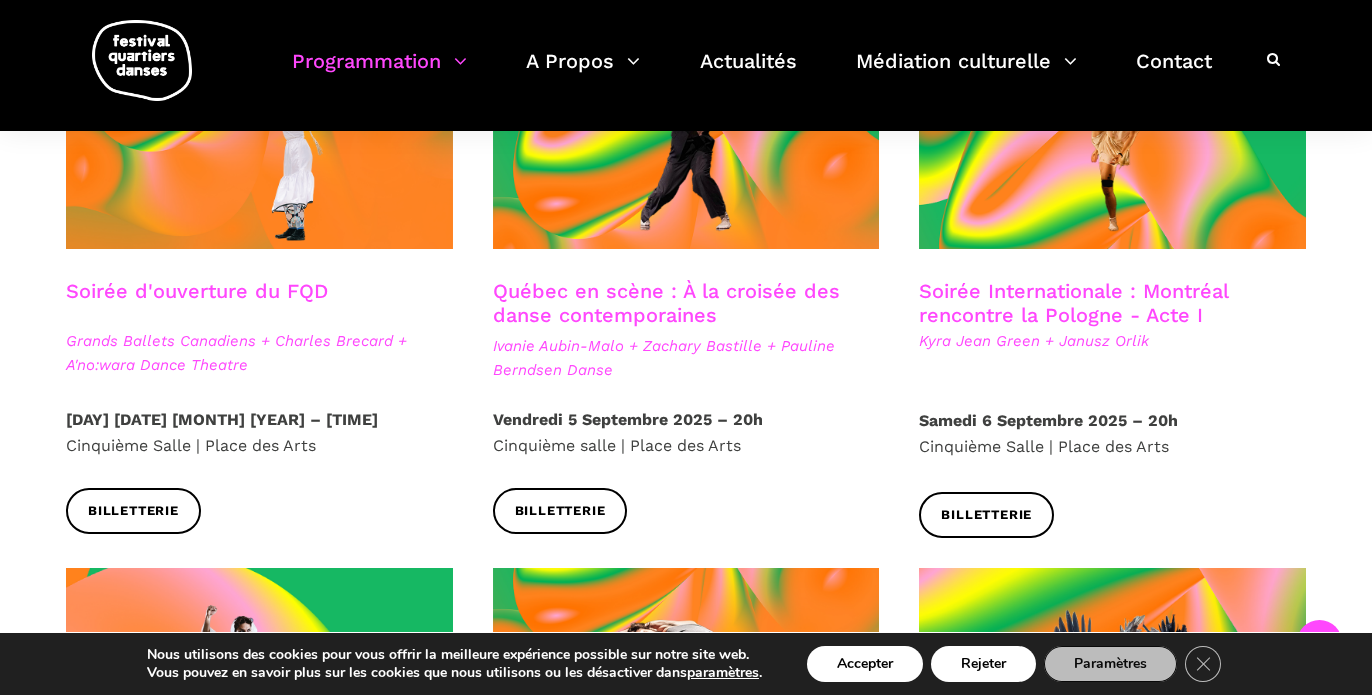 scroll, scrollTop: 634, scrollLeft: 0, axis: vertical 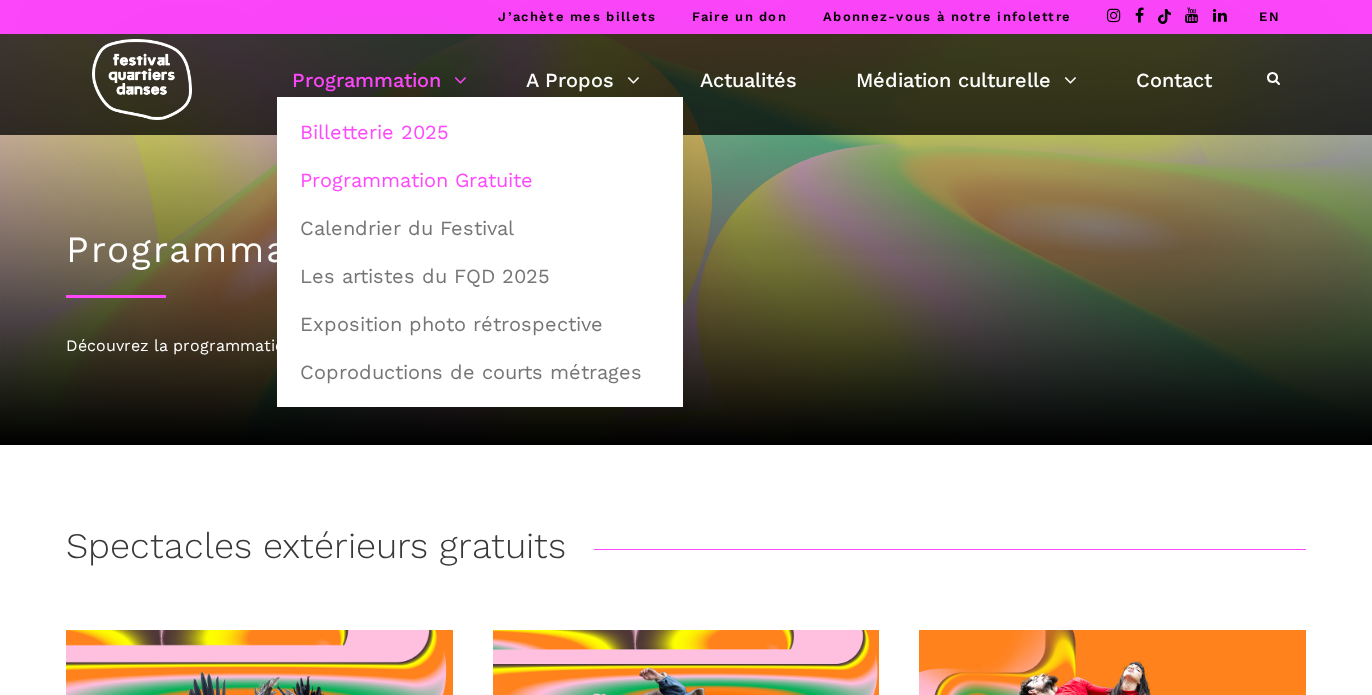 click on "Billetterie 2025" at bounding box center [480, 132] 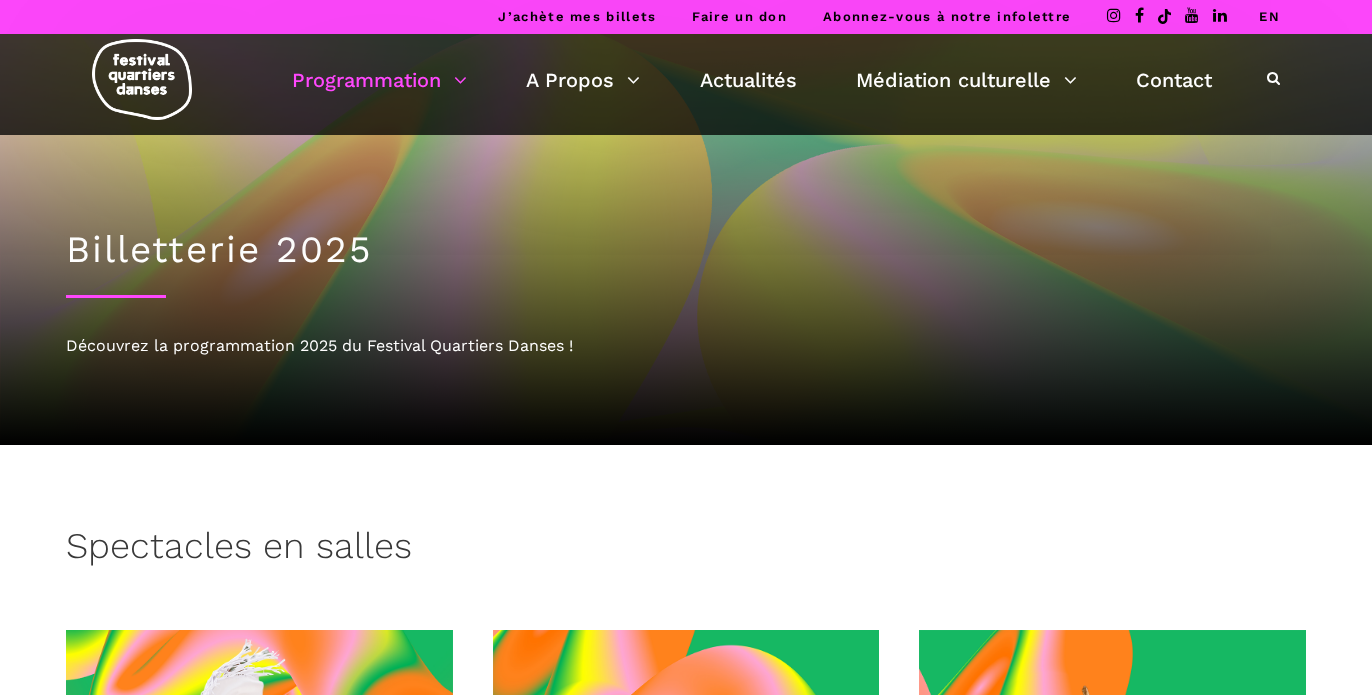 scroll, scrollTop: 0, scrollLeft: 0, axis: both 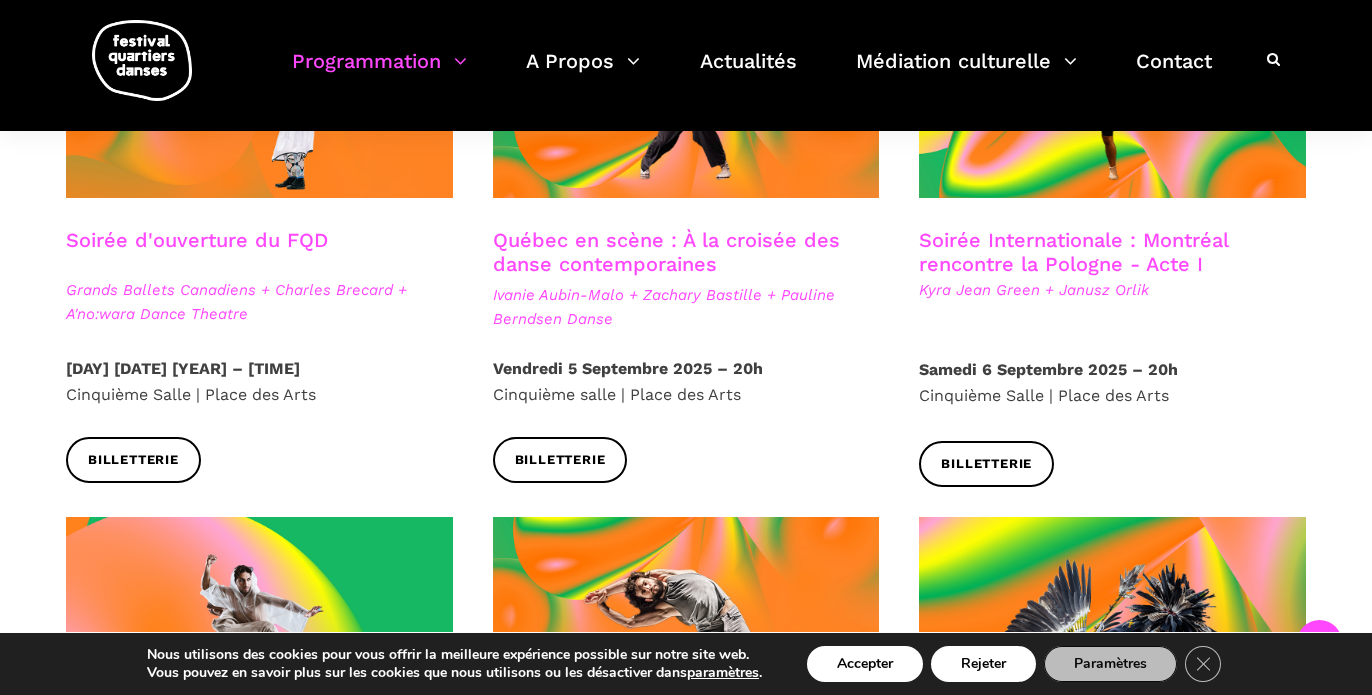 click on "Vendredi 5 Septembre 2025 – 20h" at bounding box center (628, 368) 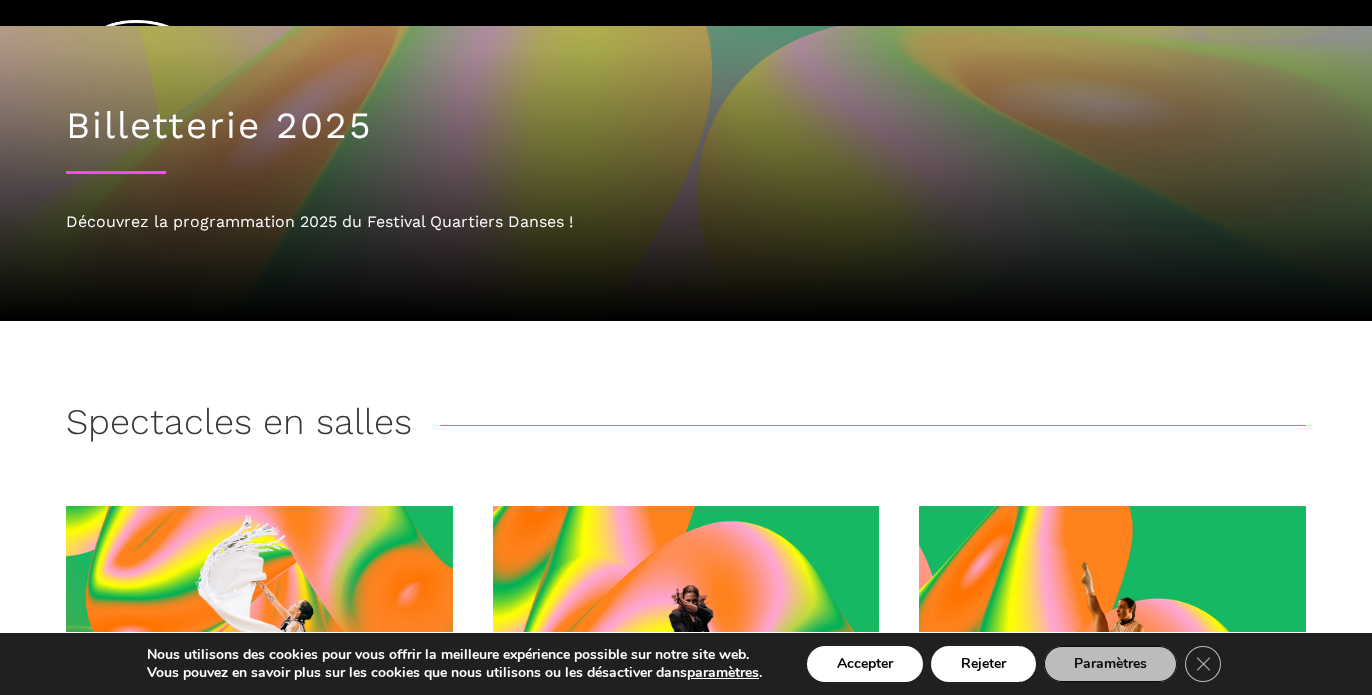 scroll, scrollTop: 28, scrollLeft: 0, axis: vertical 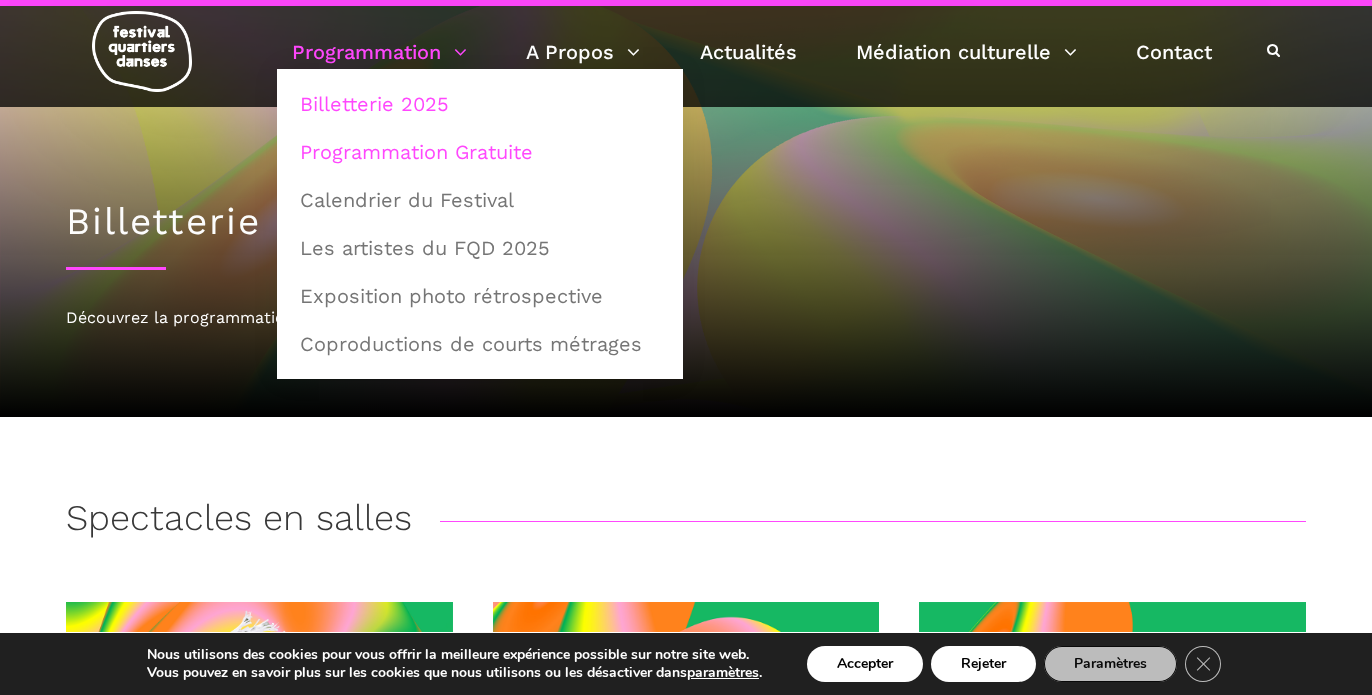 click on "Programmation Gratuite" at bounding box center [480, 152] 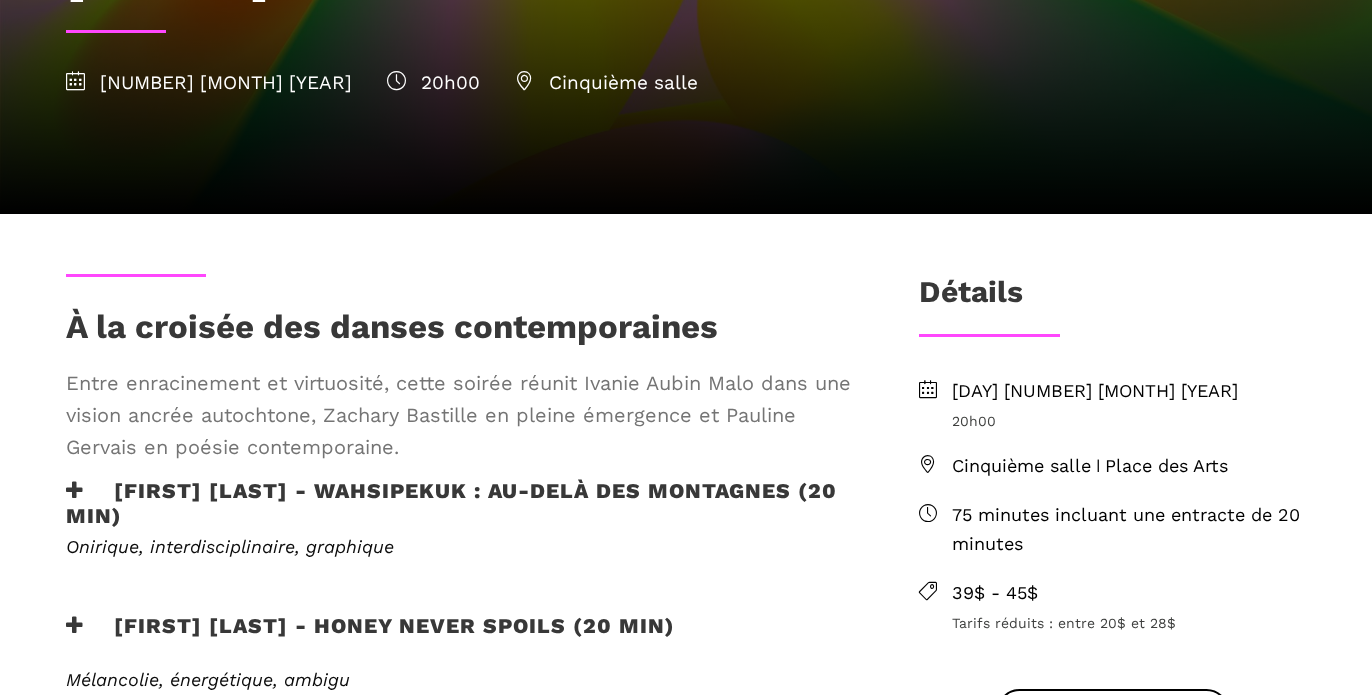 scroll, scrollTop: 383, scrollLeft: 0, axis: vertical 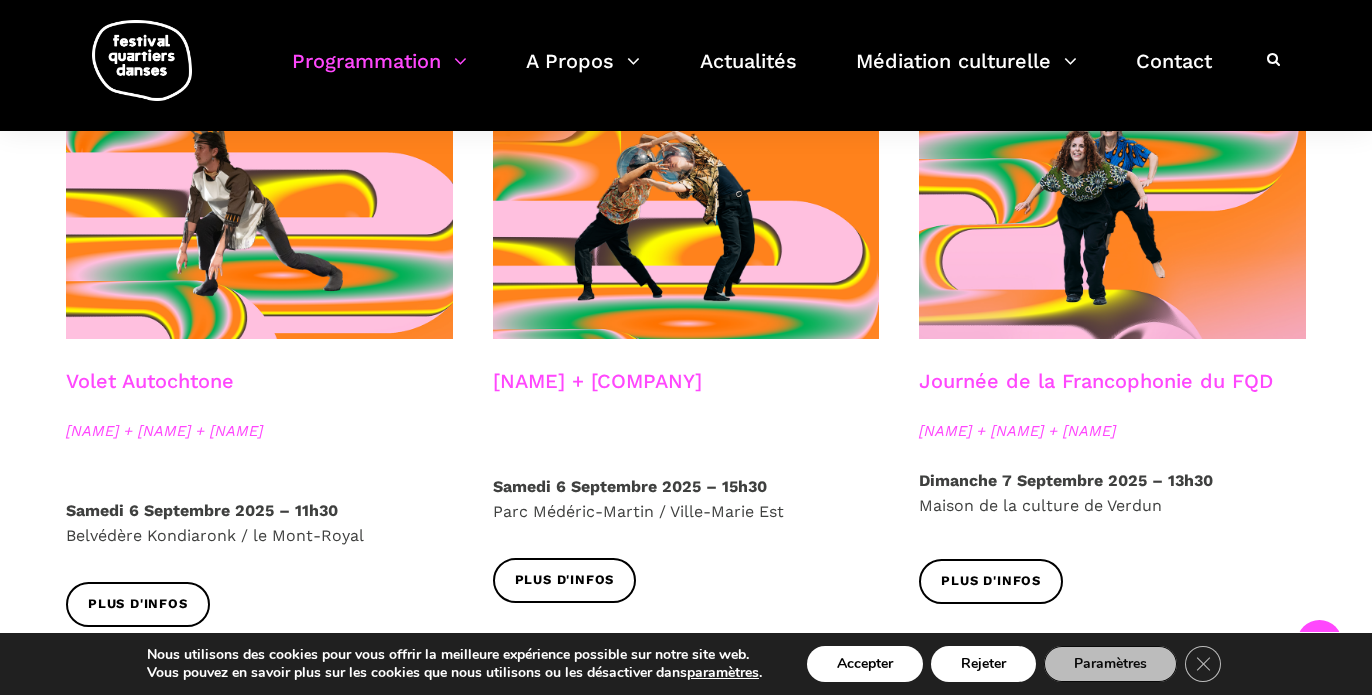 click on "Volet Autochtone" at bounding box center [150, 394] 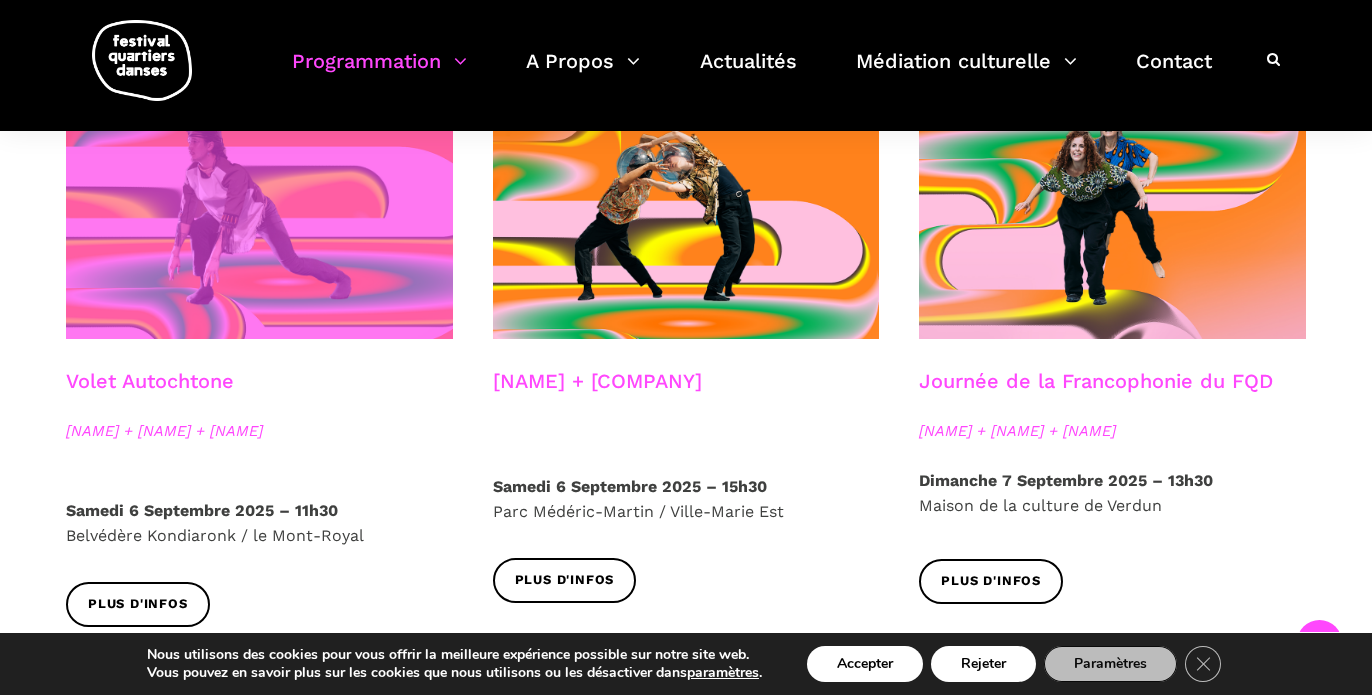 click at bounding box center (259, 209) 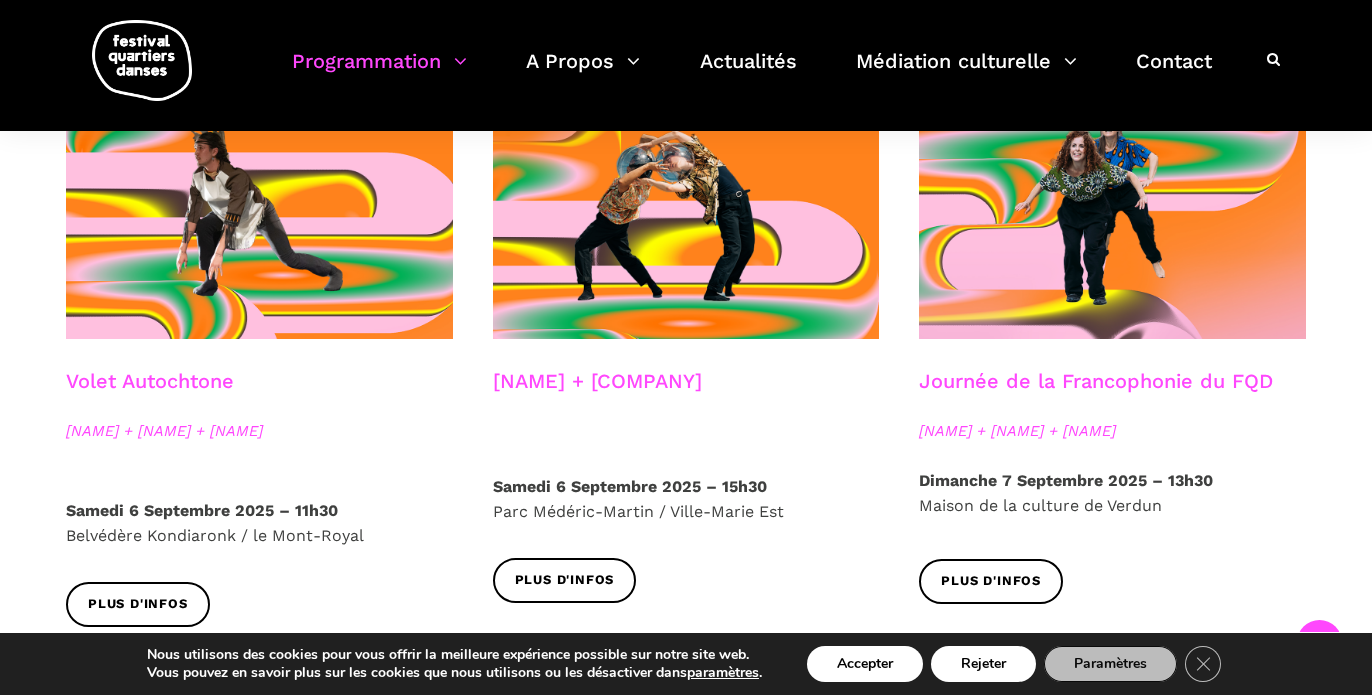 click on "Volet Autochtone Marshall Kahente Diabo + Ryleigh Mayo + Simik Komaksiutiksak" at bounding box center (259, 433) 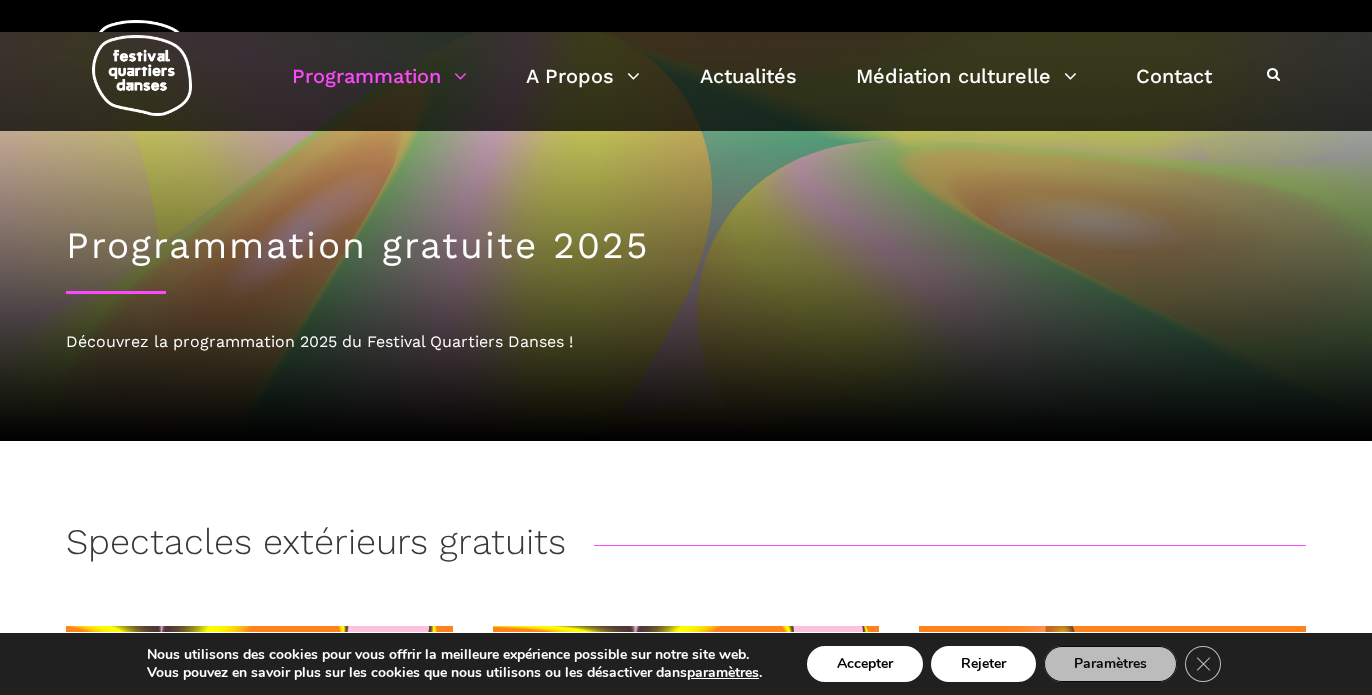 scroll, scrollTop: 0, scrollLeft: 0, axis: both 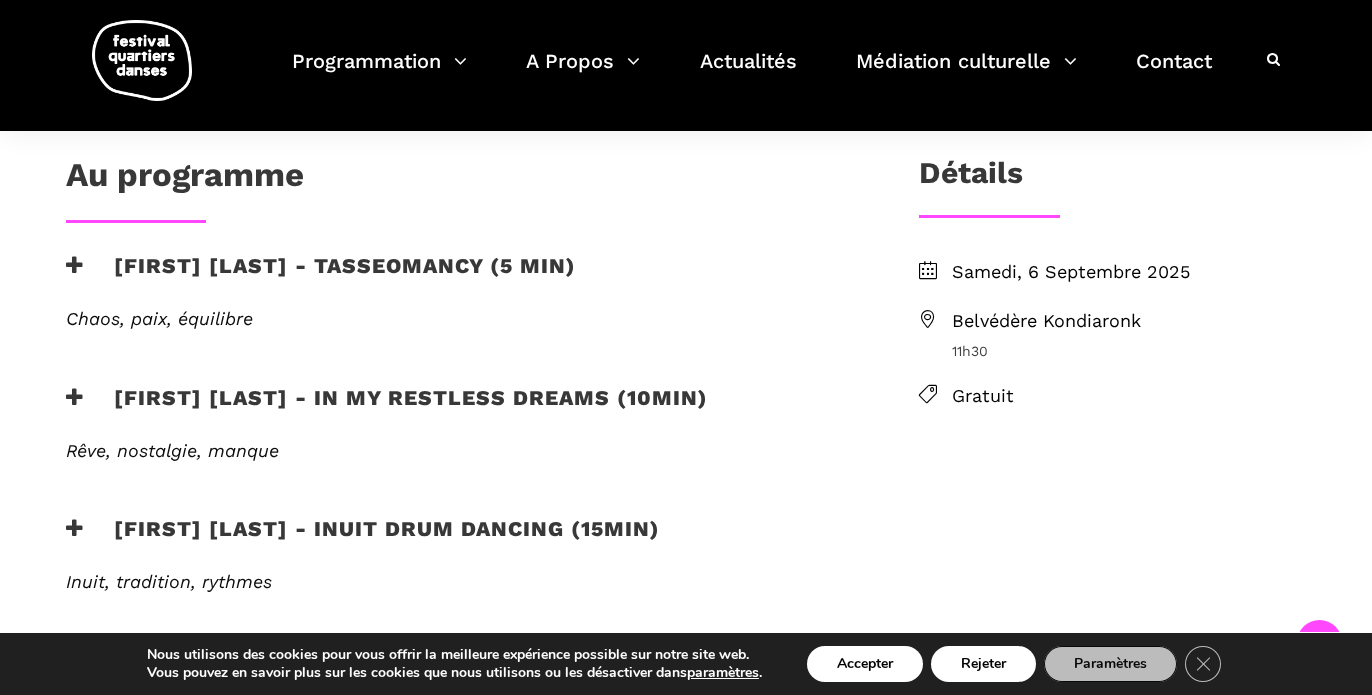 click on "[FIRST] [LAST] - In my restless dreams (10min)" at bounding box center (387, 410) 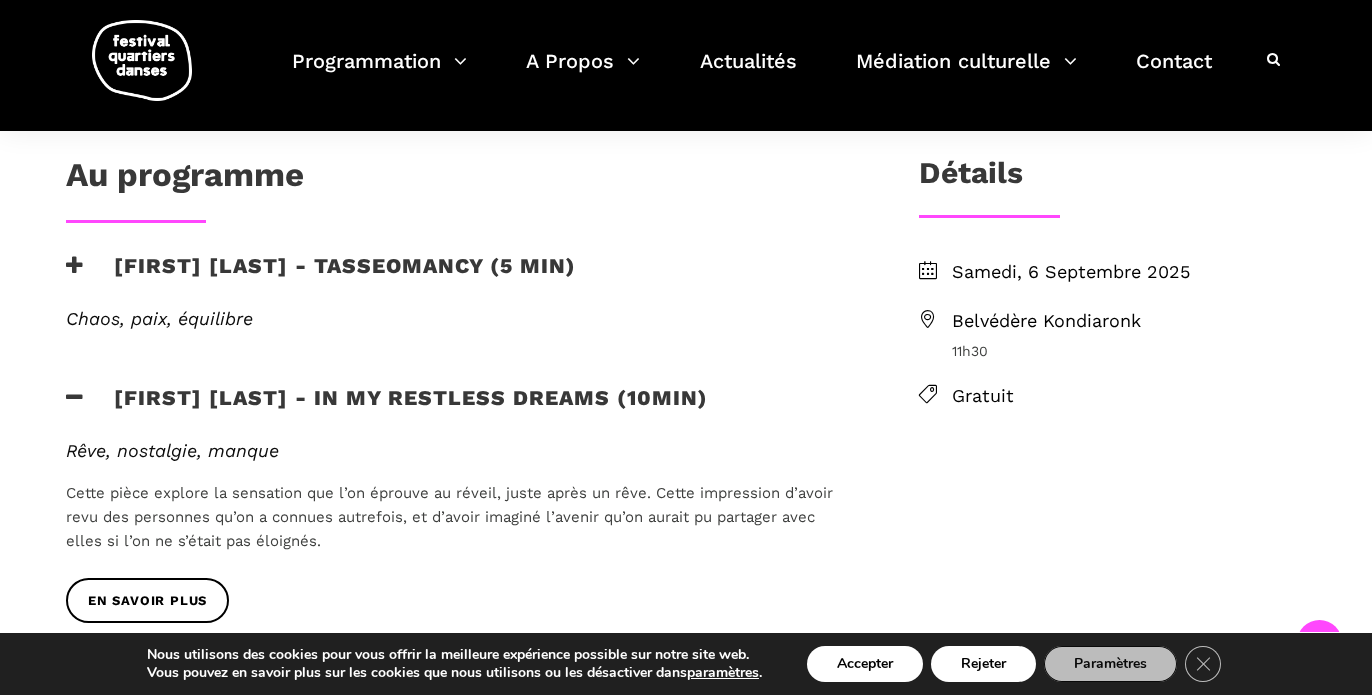 click on "[FIRST] [LAST] - Tasseomancy (5 min)" at bounding box center [321, 278] 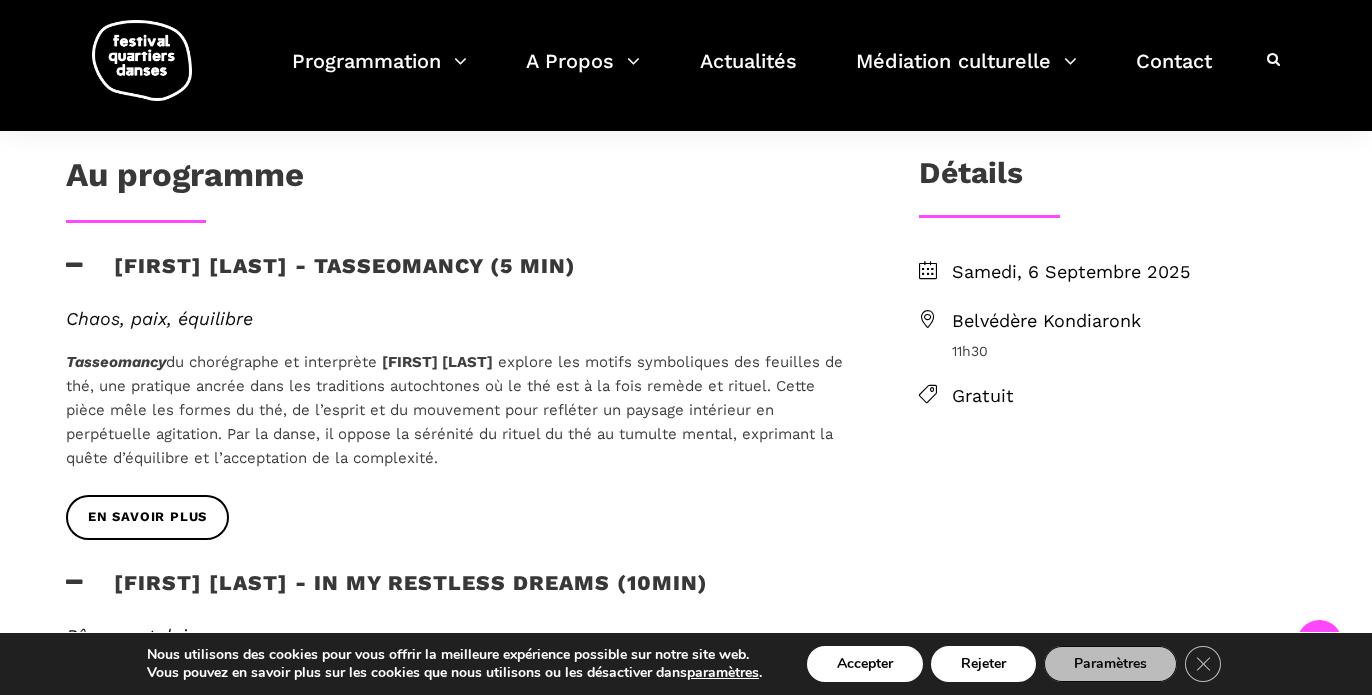 click on "[FIRST] [LAST] - Tasseomancy (5 min)" at bounding box center (321, 278) 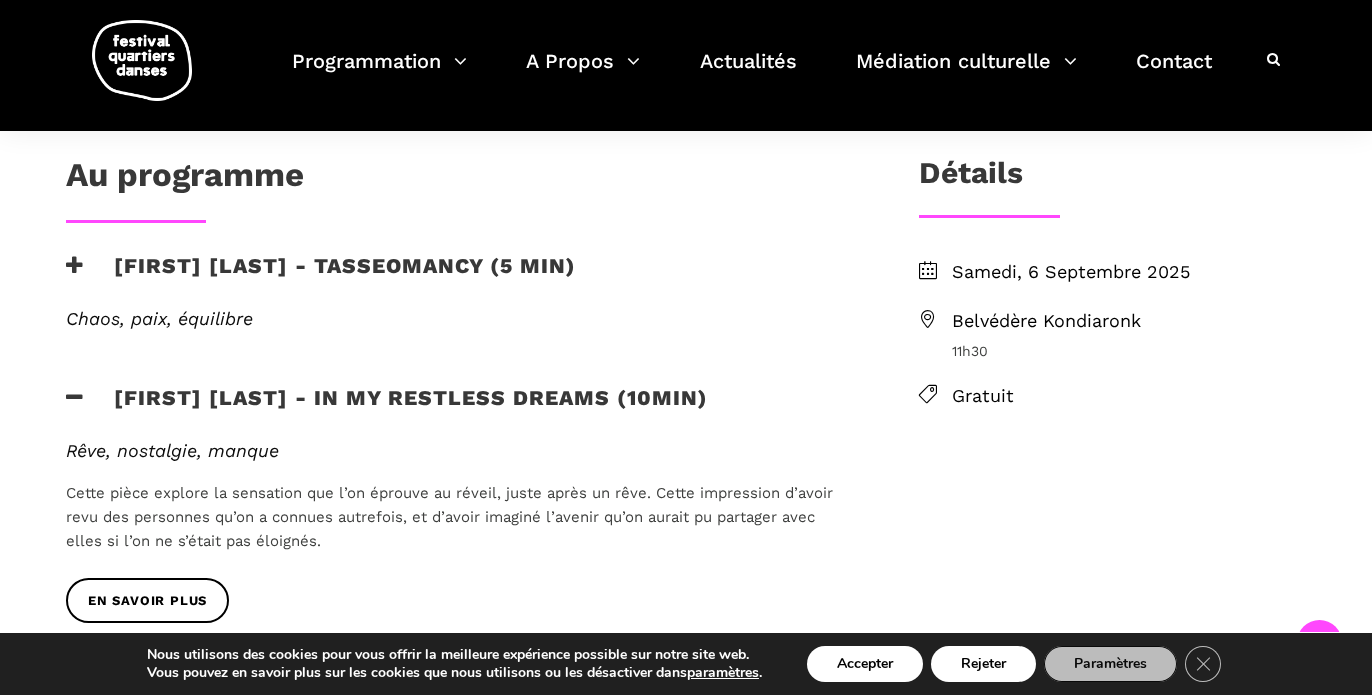 click on "[FIRST] [LAST] - In my restless dreams (10min)" at bounding box center (387, 410) 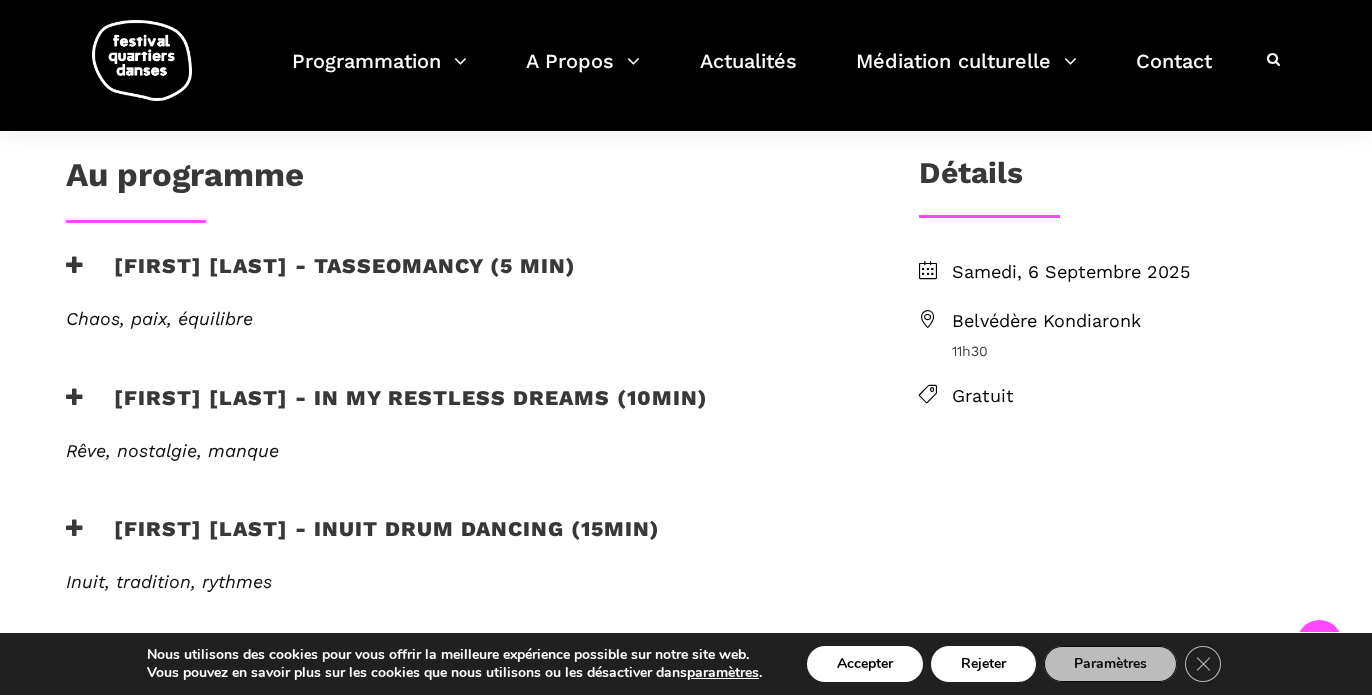 click on "[FIRST] [LAST] - In my restless dreams (10min)" at bounding box center (387, 410) 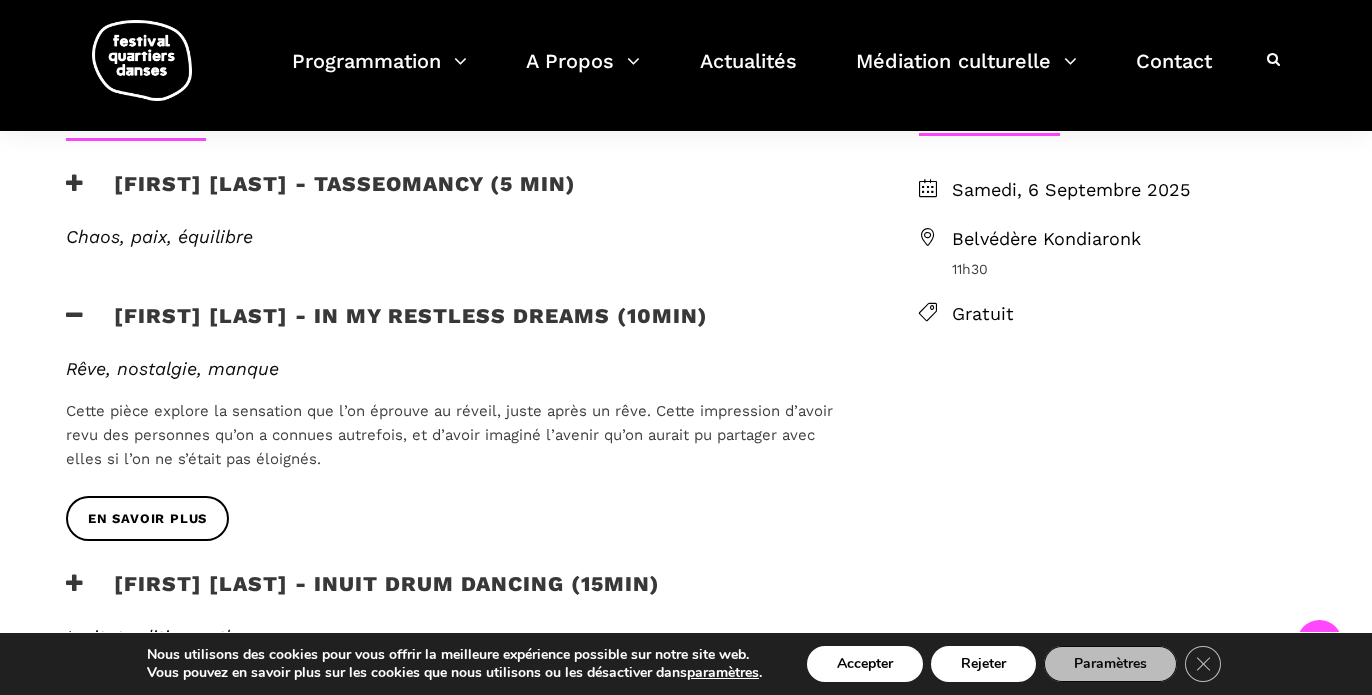 scroll, scrollTop: 591, scrollLeft: 0, axis: vertical 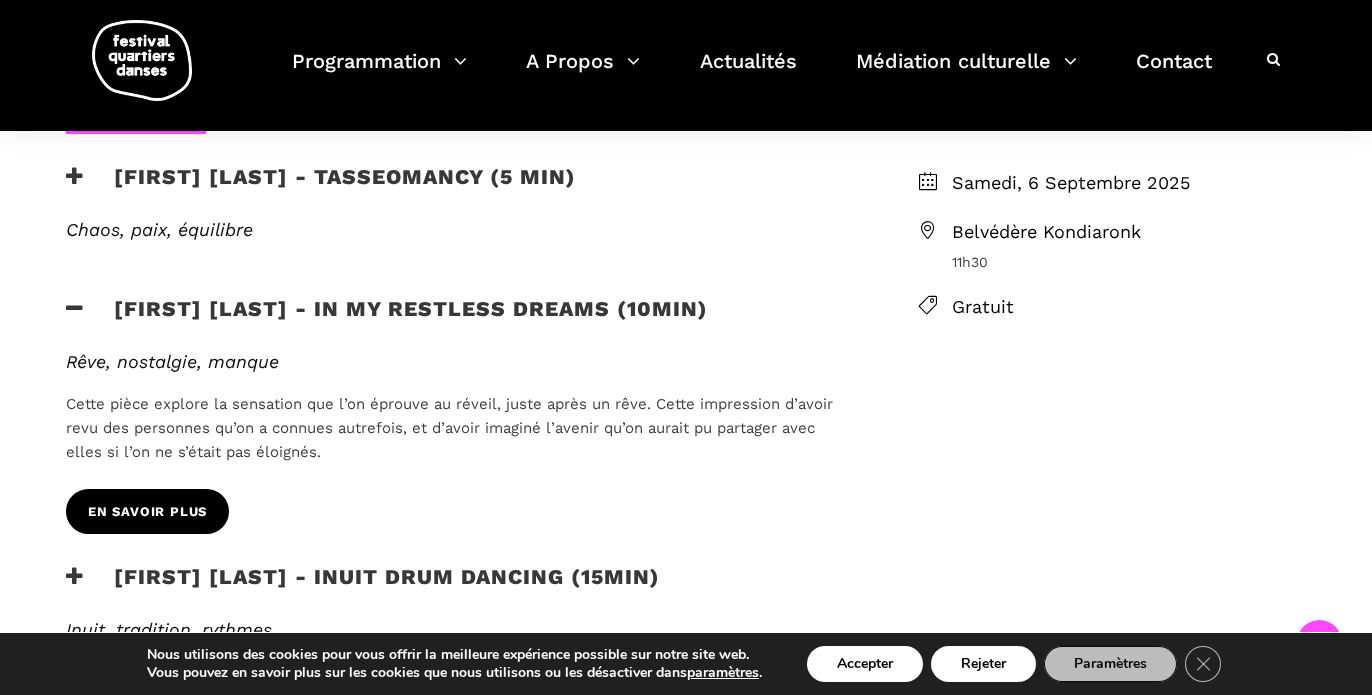 click on "en savoir plus" at bounding box center (147, 512) 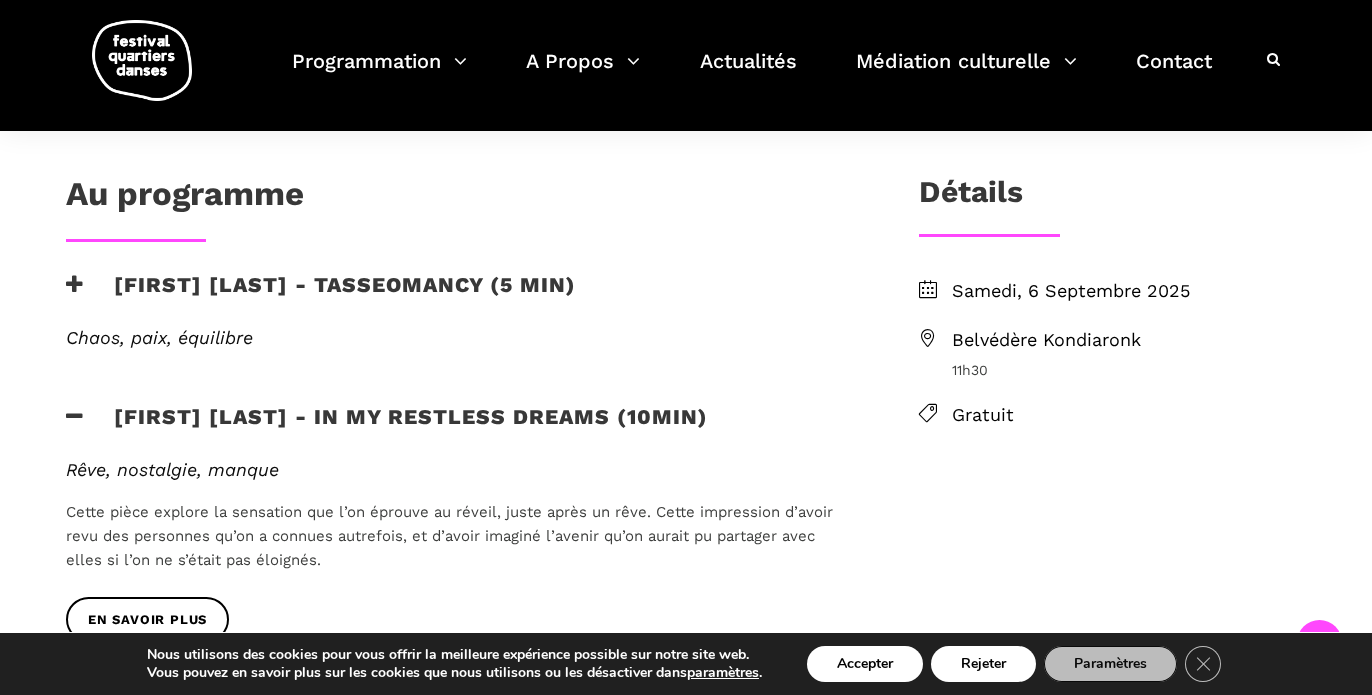 scroll, scrollTop: 481, scrollLeft: 0, axis: vertical 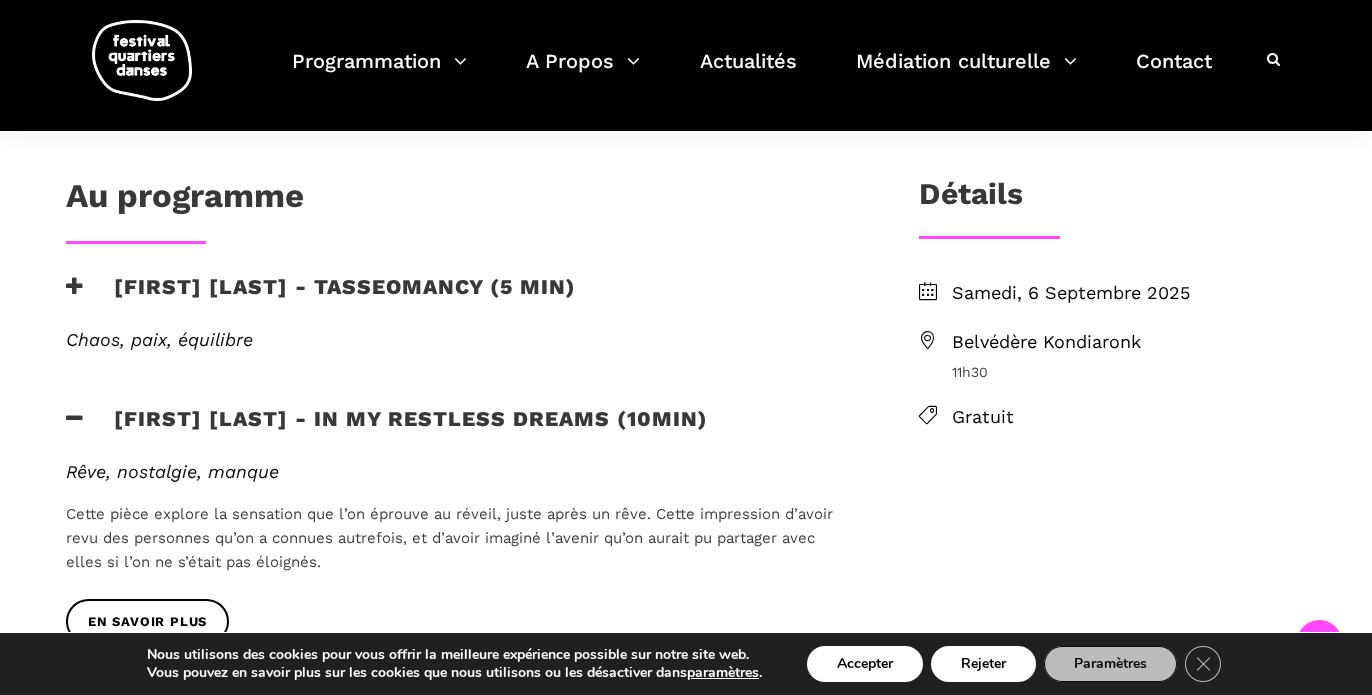 click on "Marshall Diabo - Tasseomancy (5 min)" at bounding box center (321, 299) 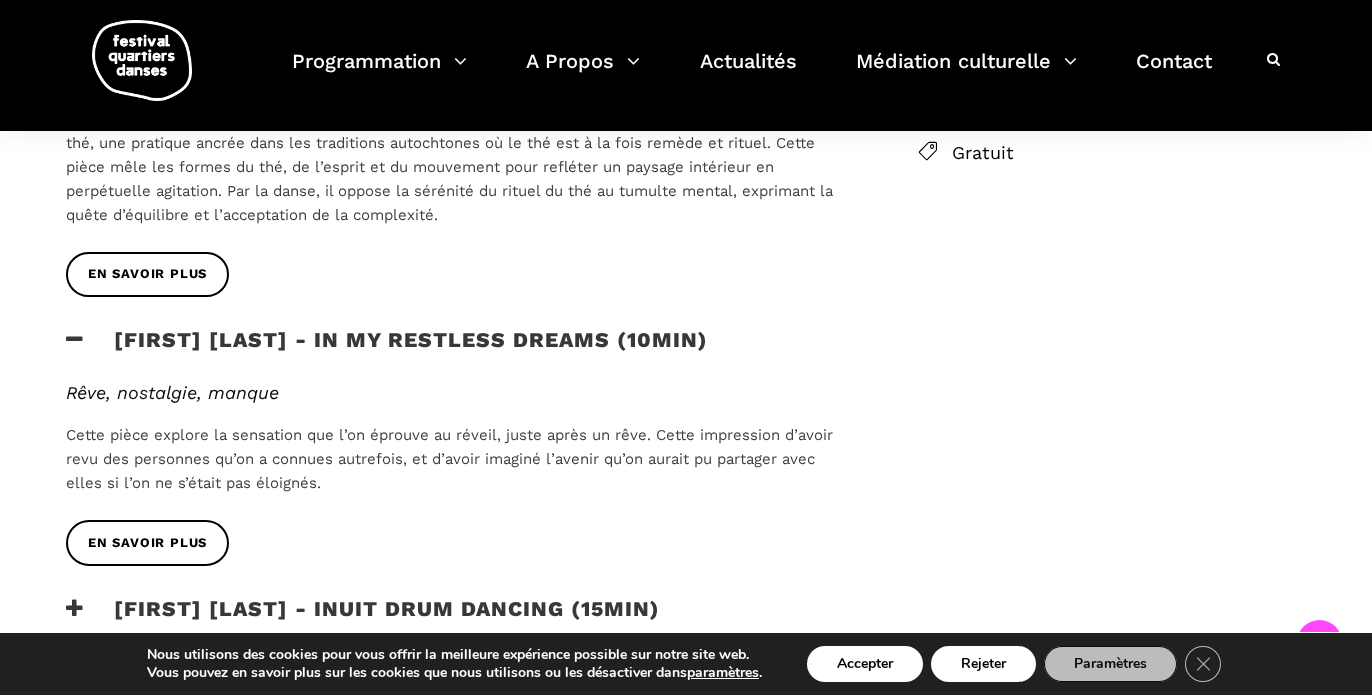 scroll, scrollTop: 762, scrollLeft: 0, axis: vertical 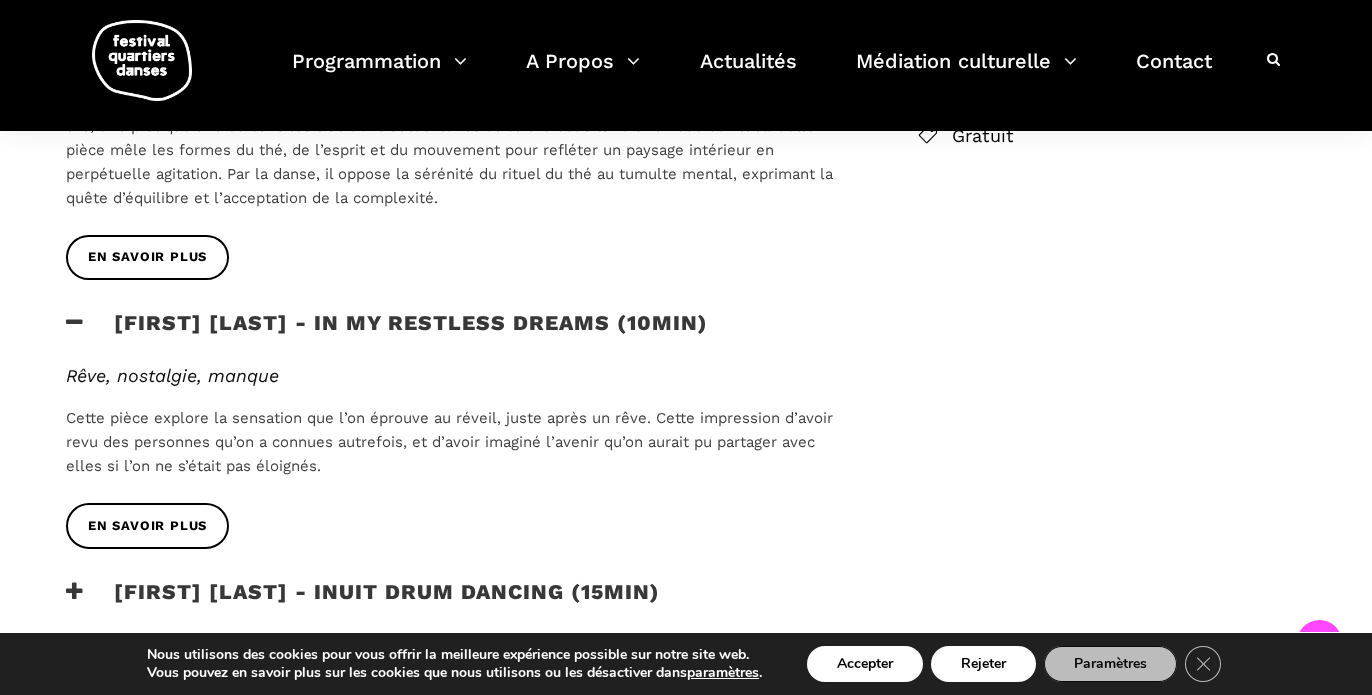 click on "Ryleigh Mayo - In my restless dreams (10min)" at bounding box center [387, 335] 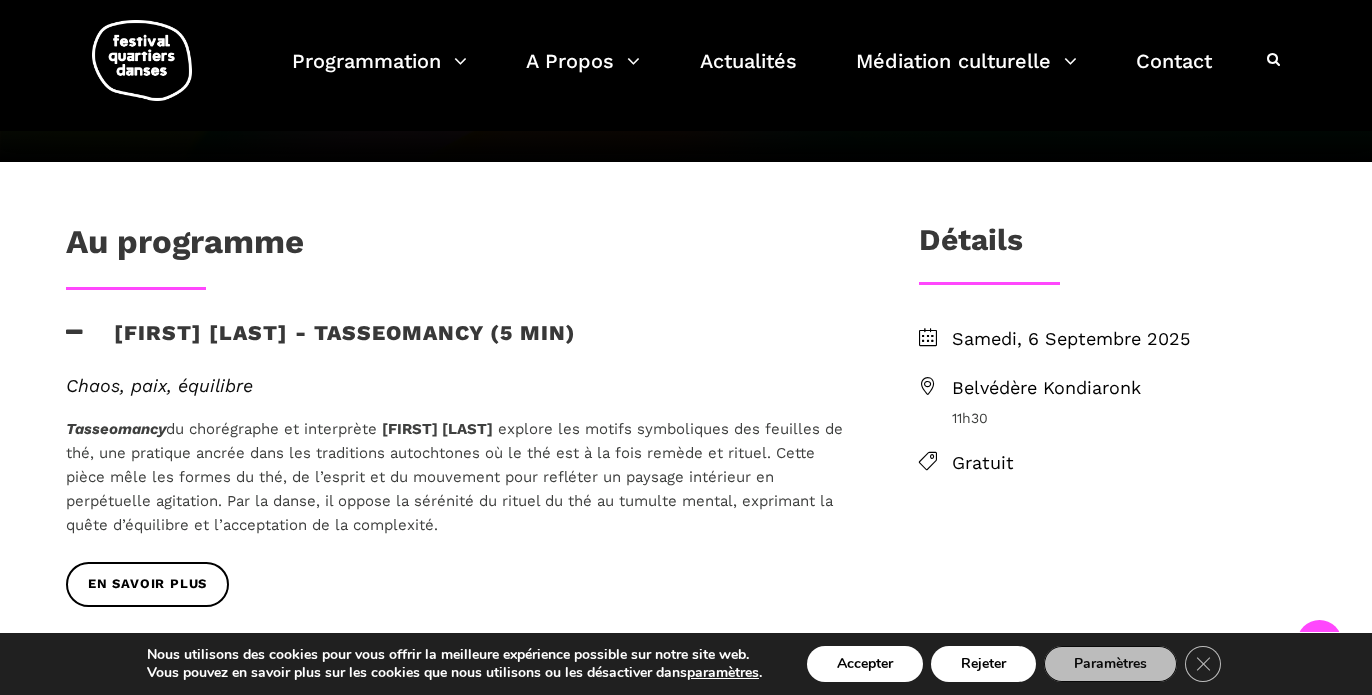 scroll, scrollTop: 436, scrollLeft: 0, axis: vertical 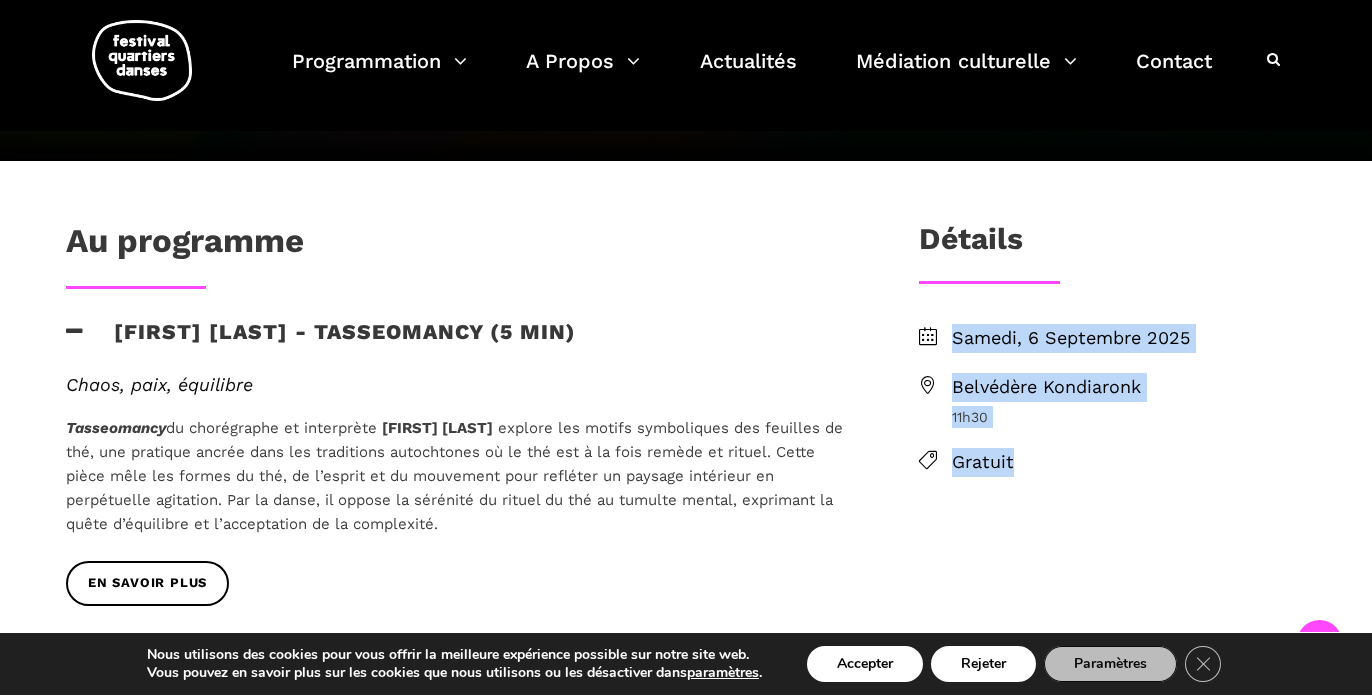 drag, startPoint x: 1046, startPoint y: 474, endPoint x: 915, endPoint y: 340, distance: 187.39531 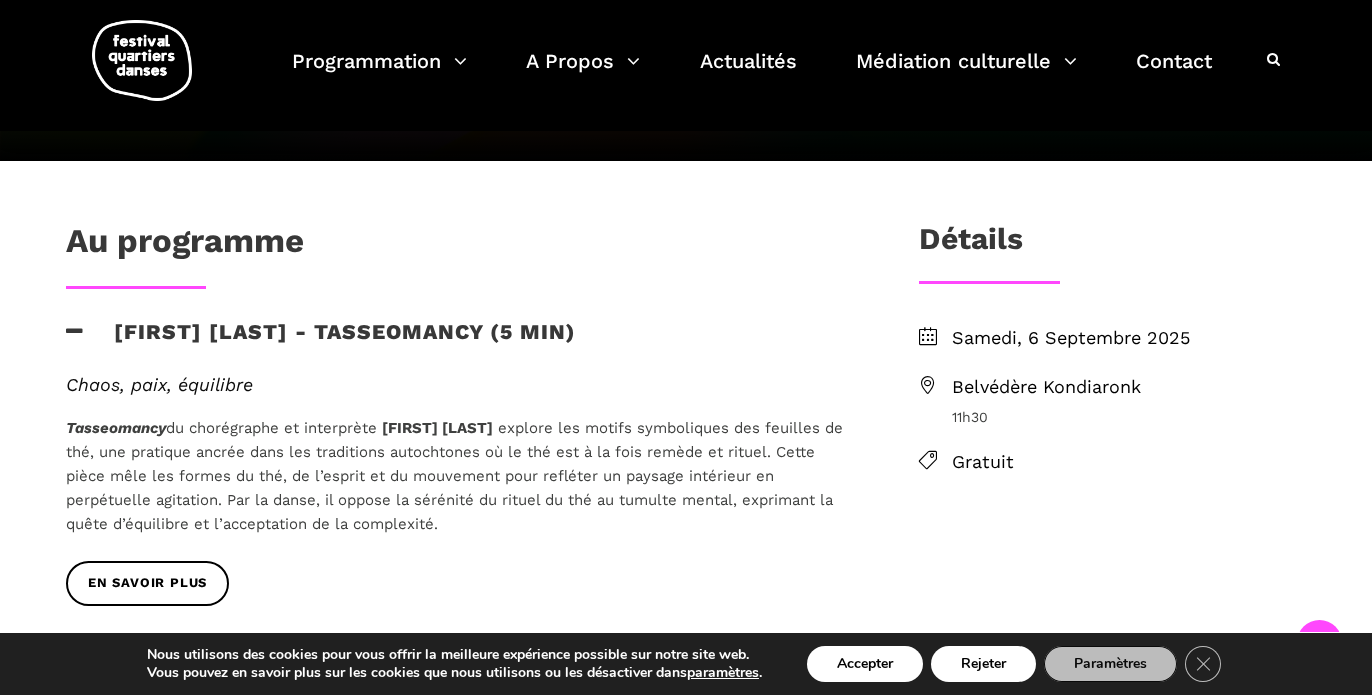click on "Marshall Diabo - Tasseomancy (5 min)" at bounding box center [460, 346] 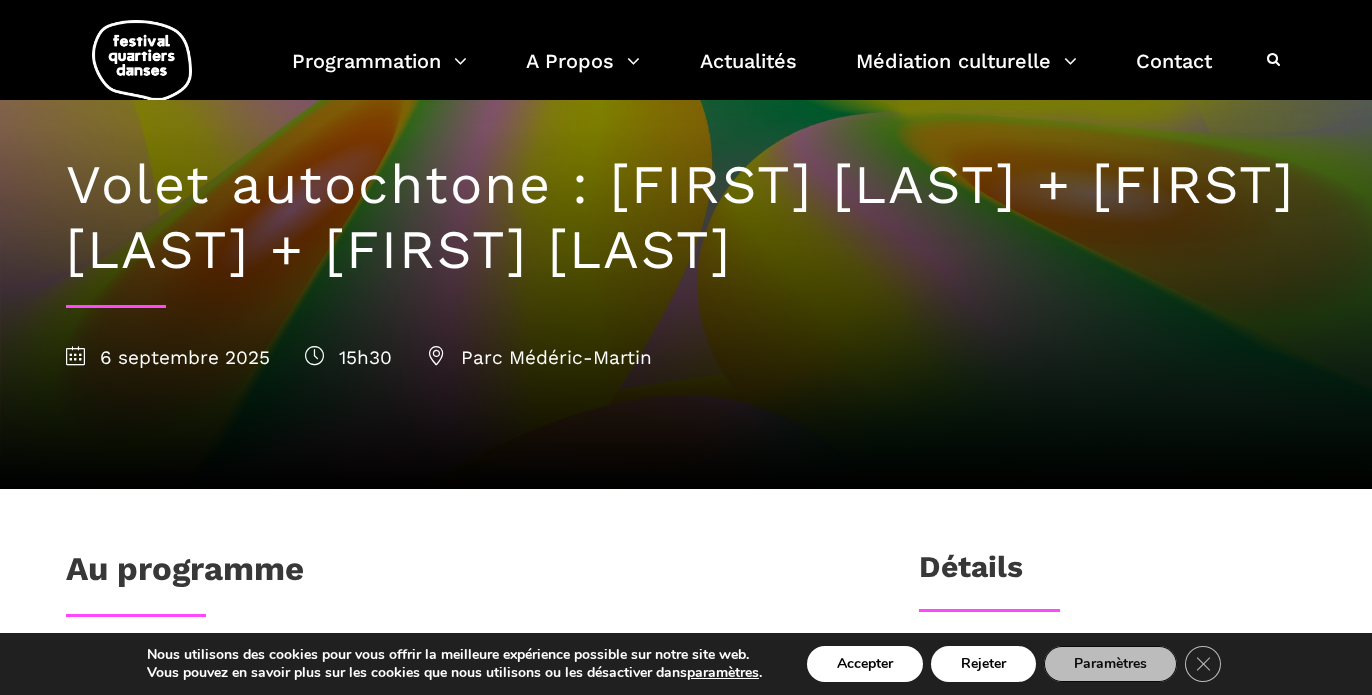 scroll, scrollTop: 102, scrollLeft: 0, axis: vertical 